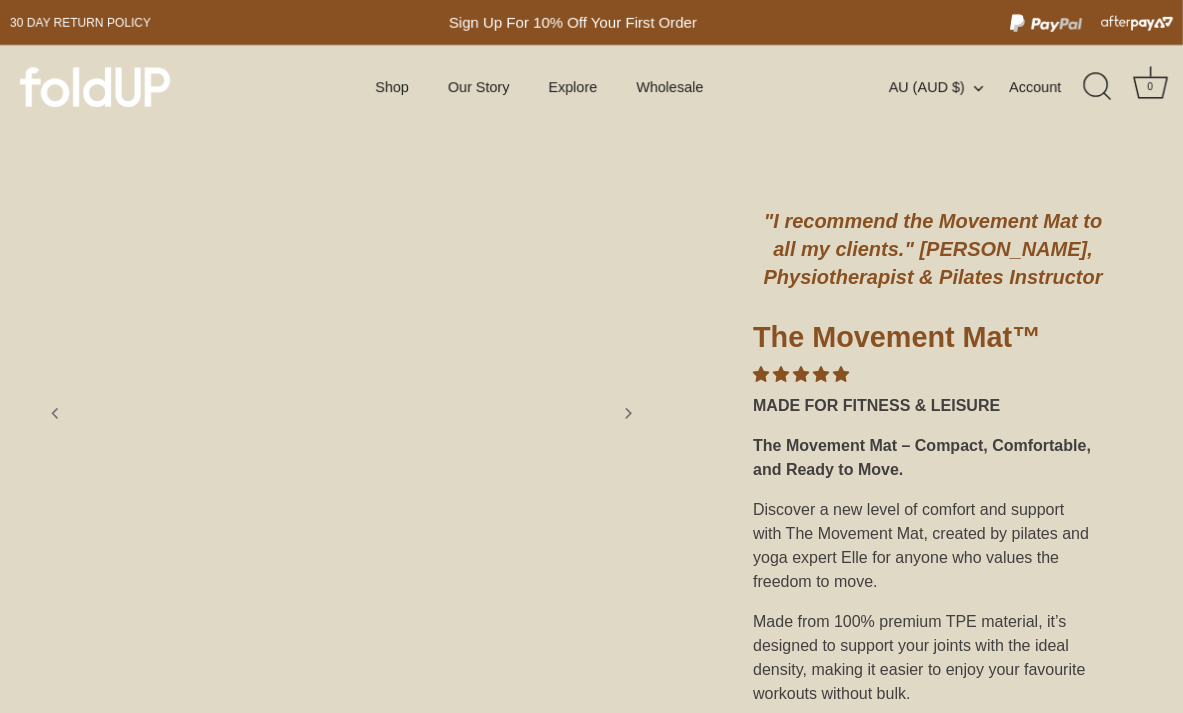 scroll, scrollTop: 0, scrollLeft: 0, axis: both 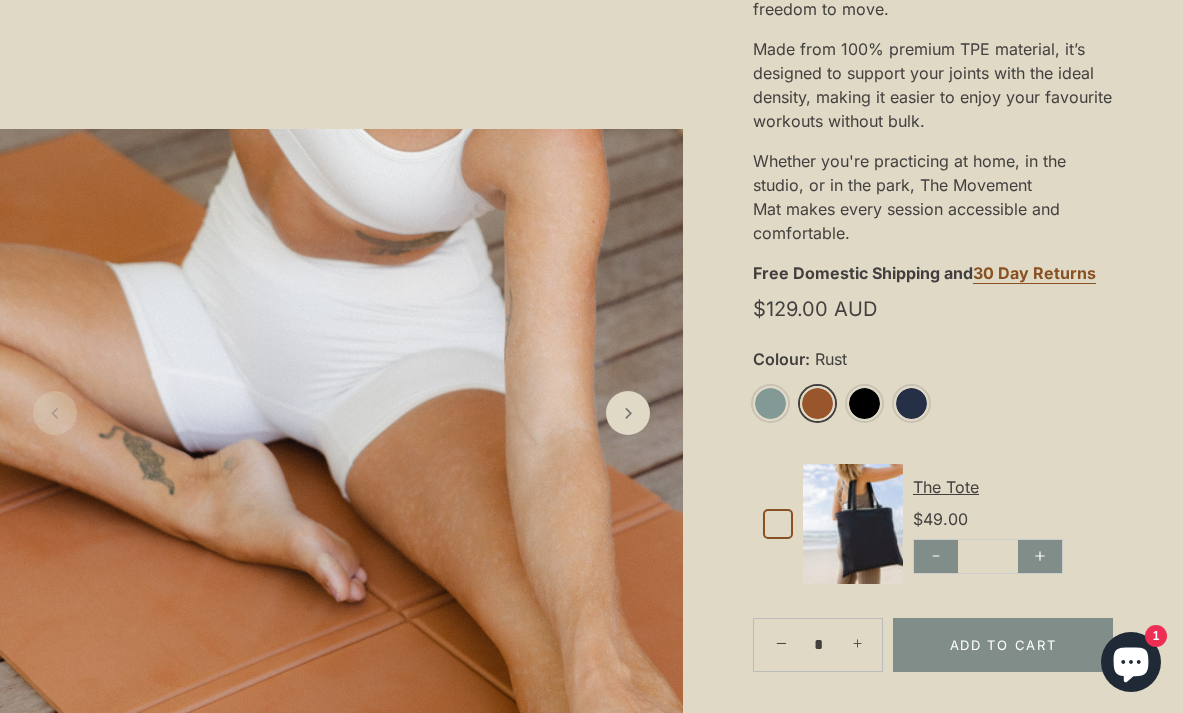 click on "Rust" at bounding box center (817, 403) 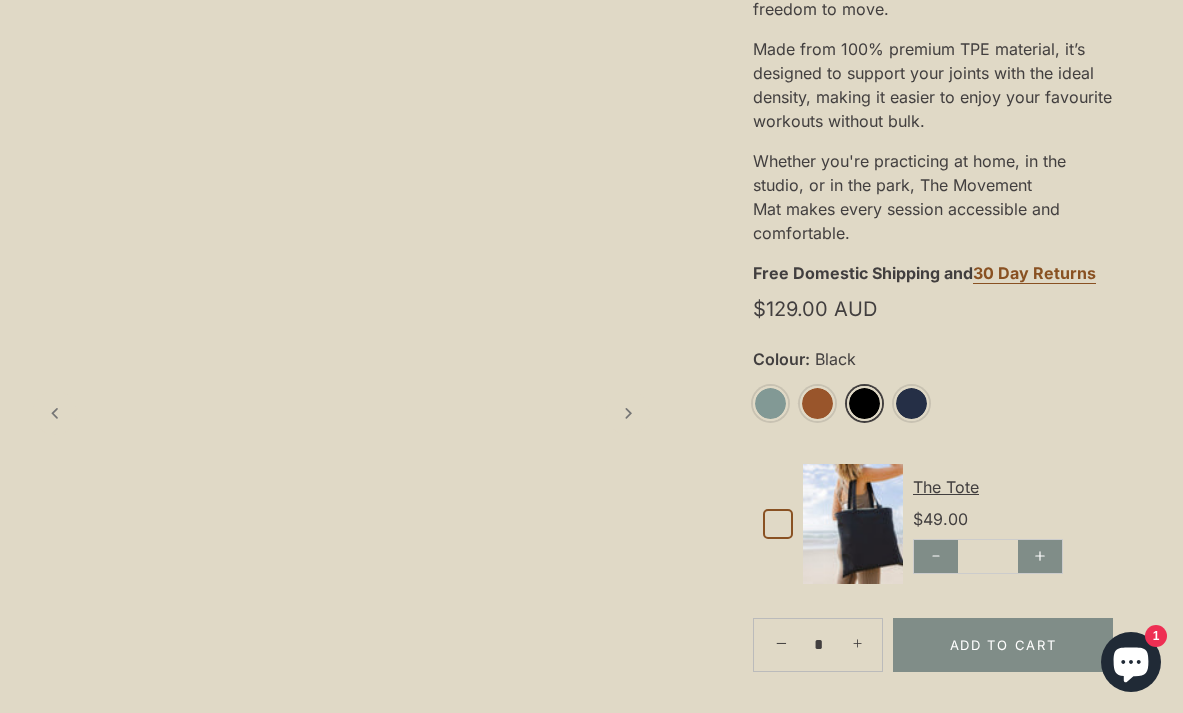 click on "Black" at bounding box center (864, 403) 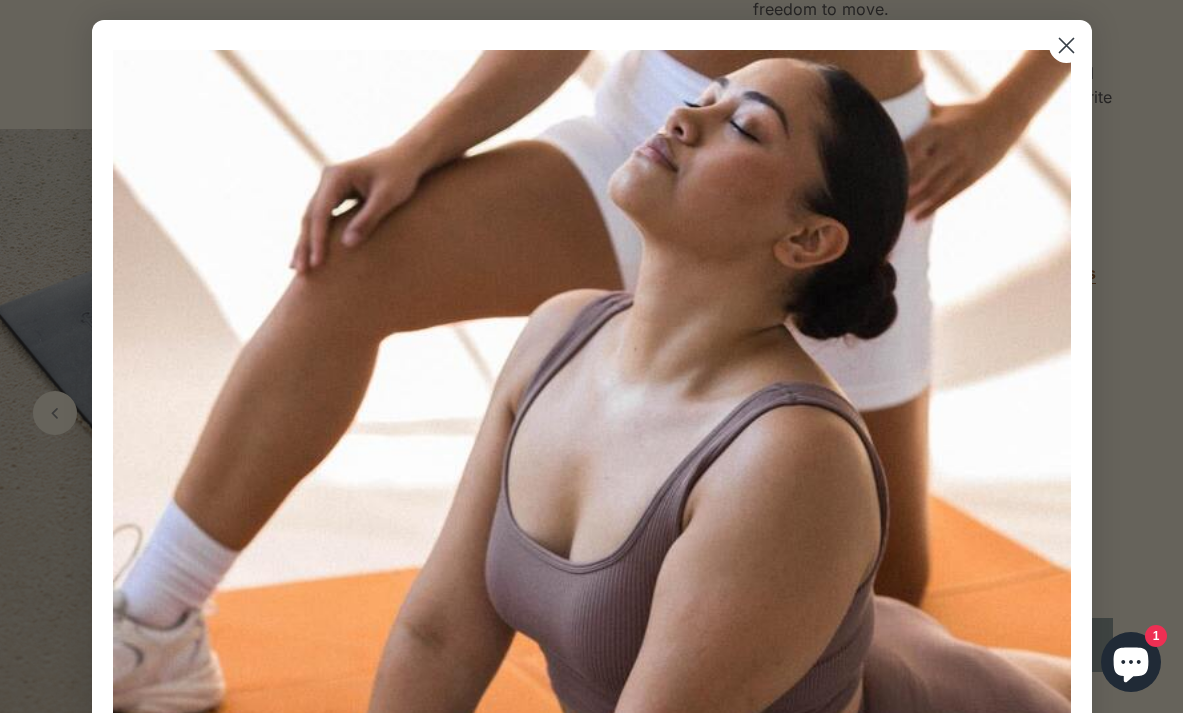click 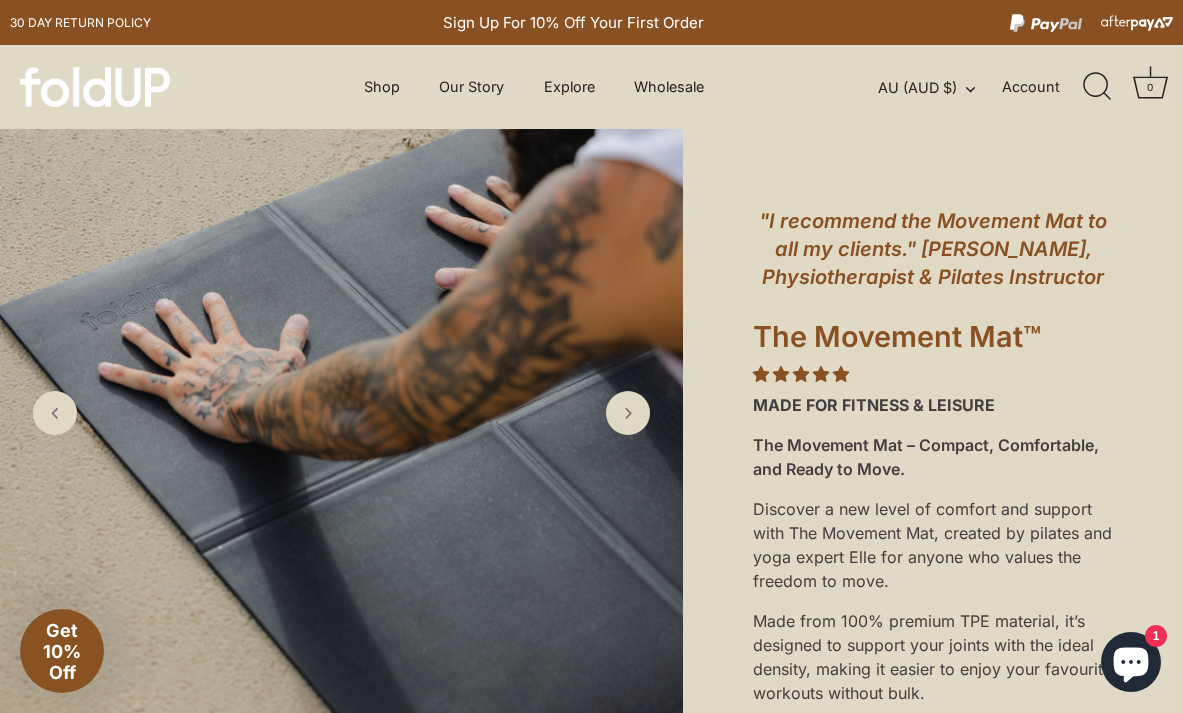 scroll, scrollTop: 0, scrollLeft: 0, axis: both 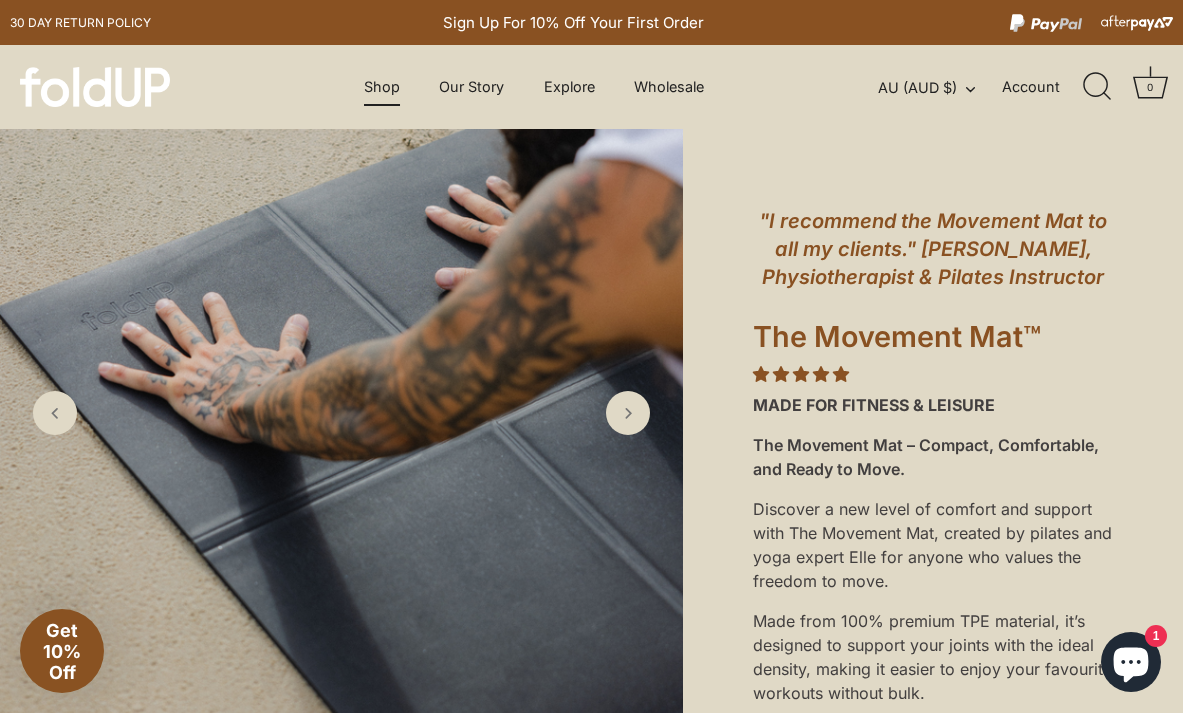 click on "Shop" at bounding box center [381, 87] 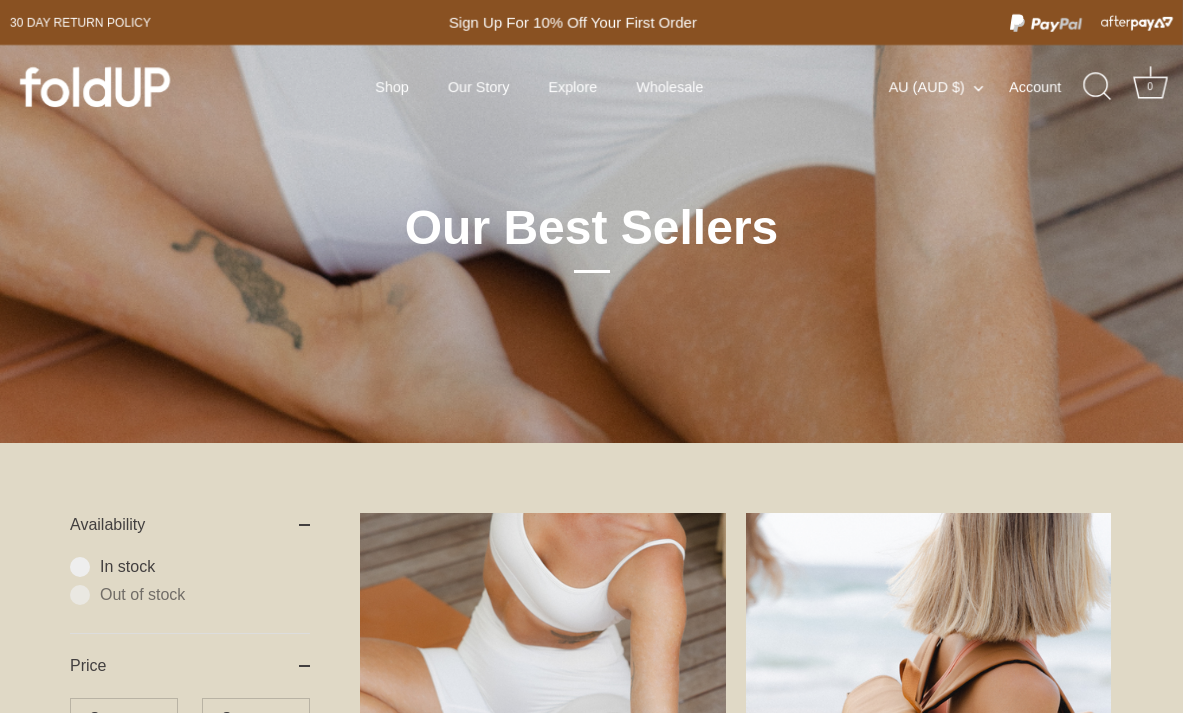 scroll, scrollTop: 0, scrollLeft: 0, axis: both 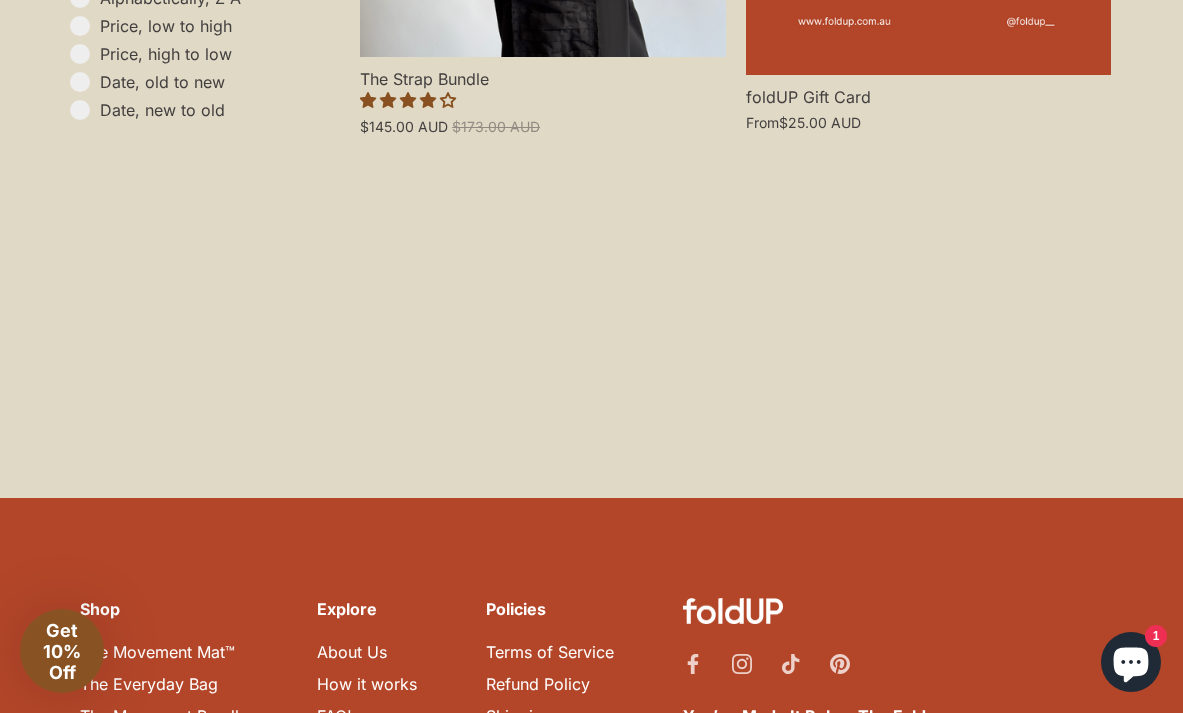 click on "Contact Us" at bounding box center [359, 812] 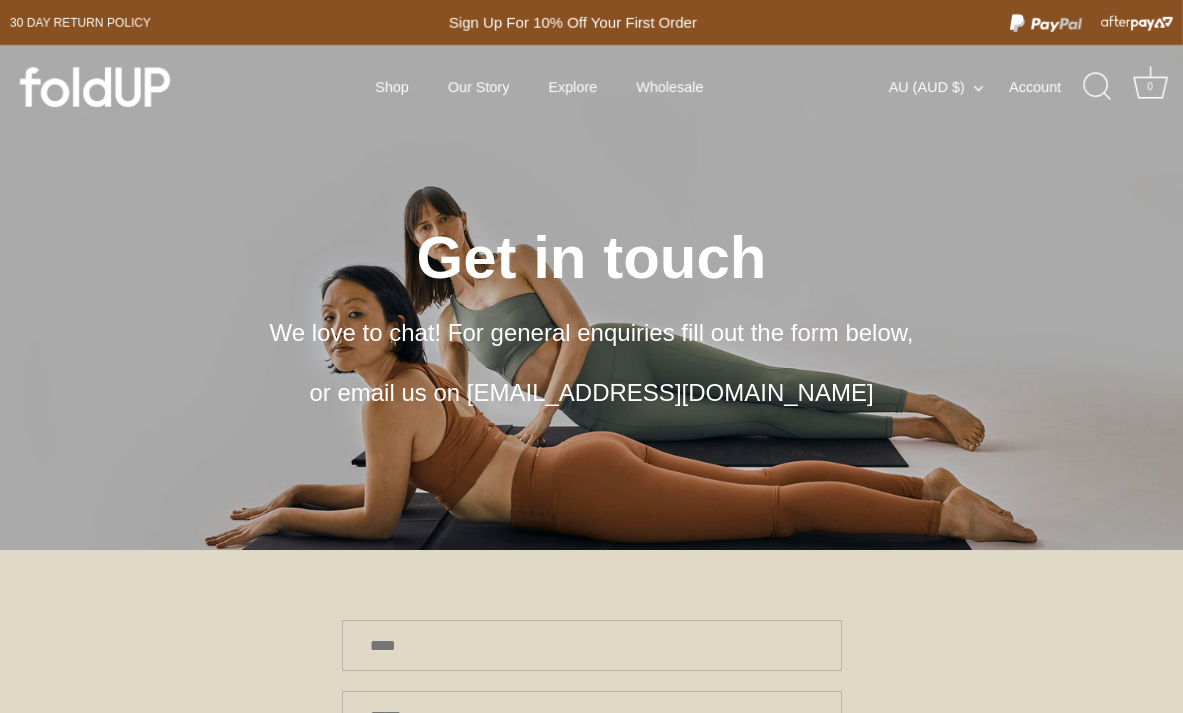 scroll, scrollTop: 0, scrollLeft: 0, axis: both 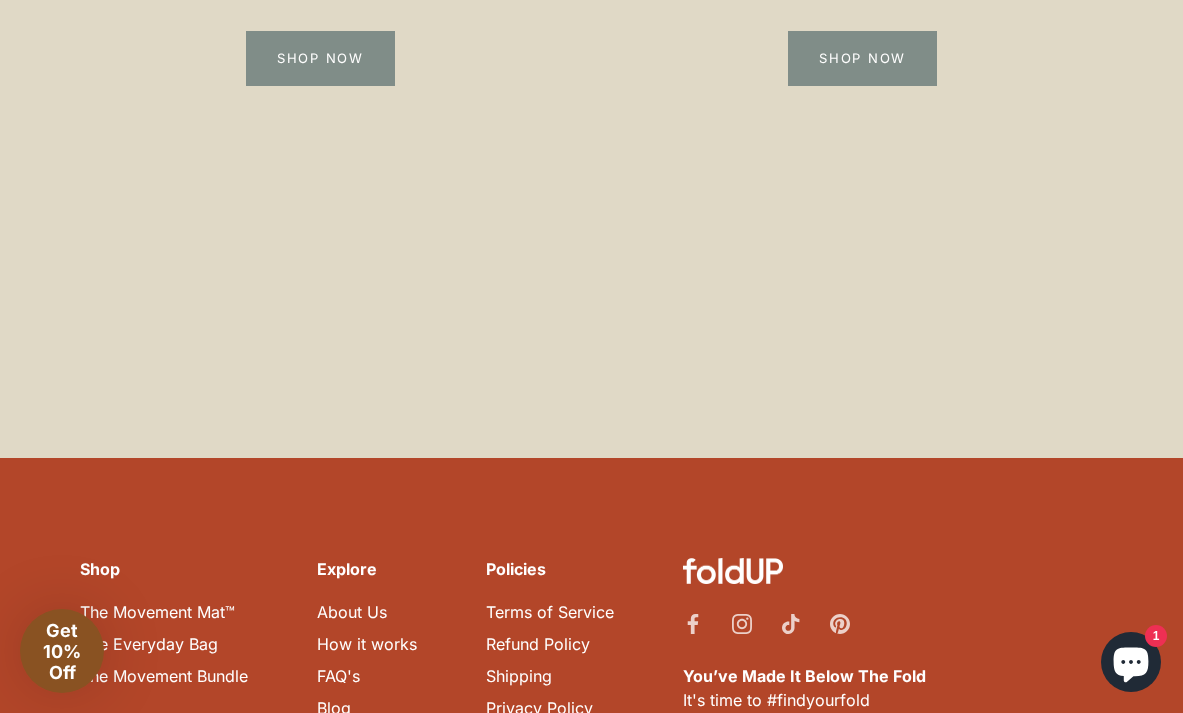 click on "The Movement Bundle" at bounding box center (164, 676) 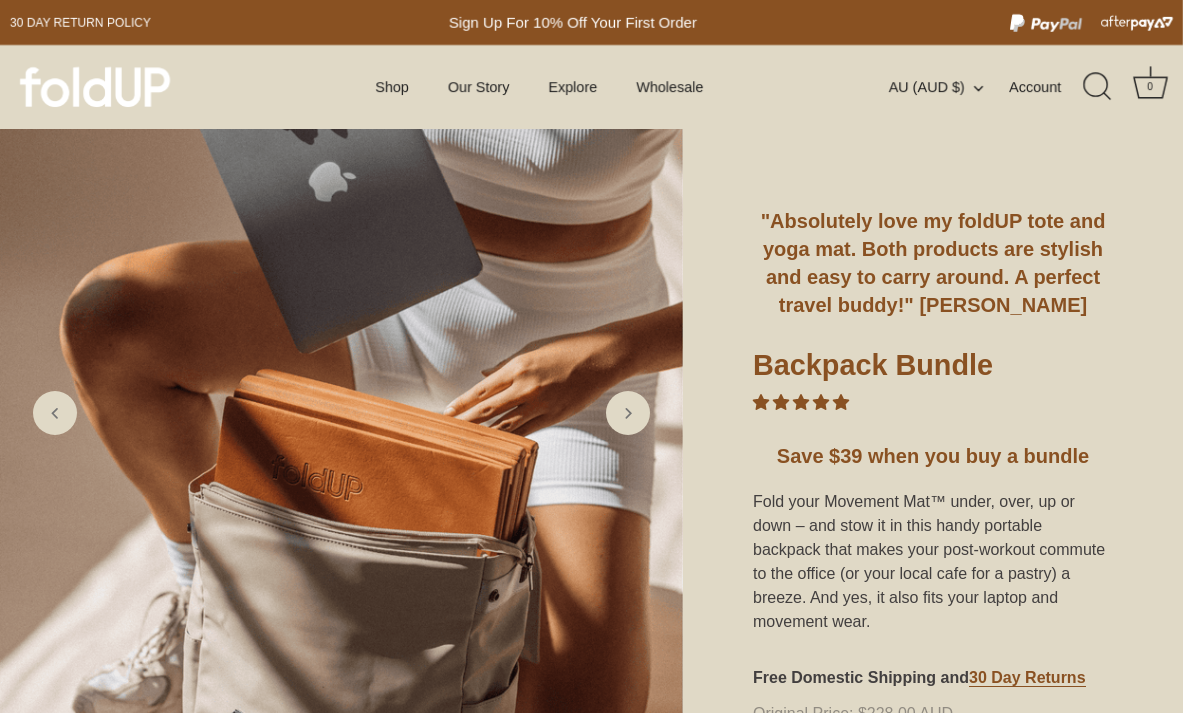 scroll, scrollTop: 0, scrollLeft: 0, axis: both 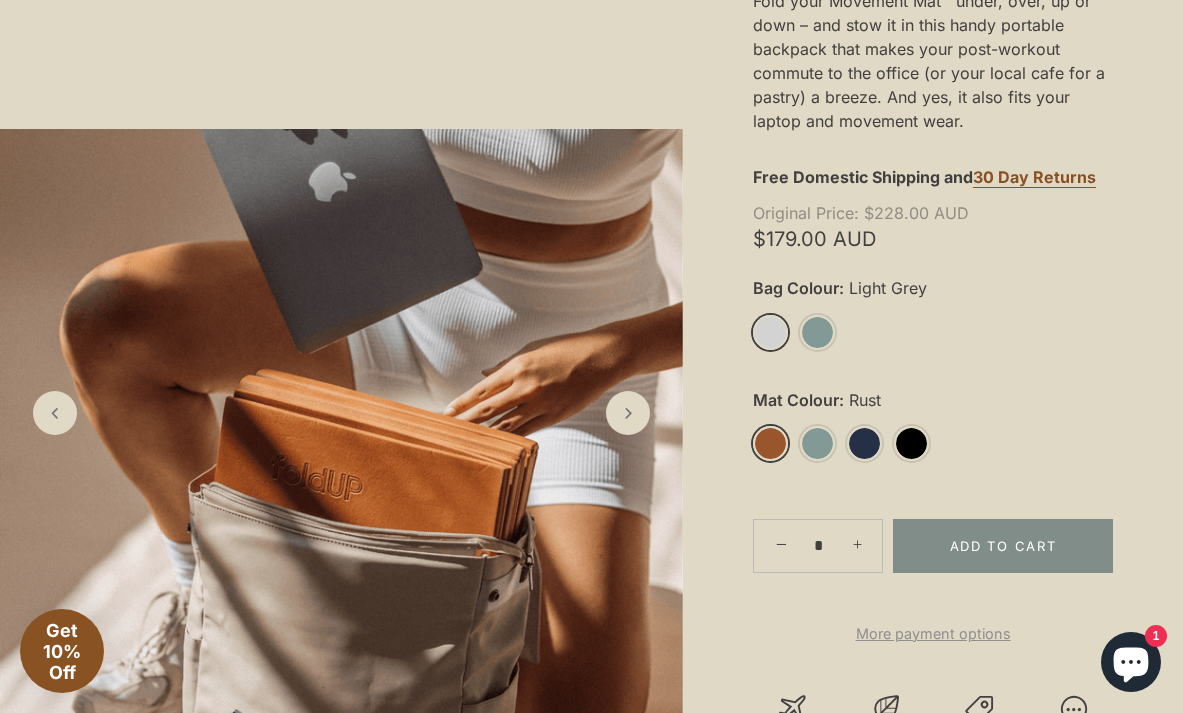 click on "Light Grey" at bounding box center [770, 332] 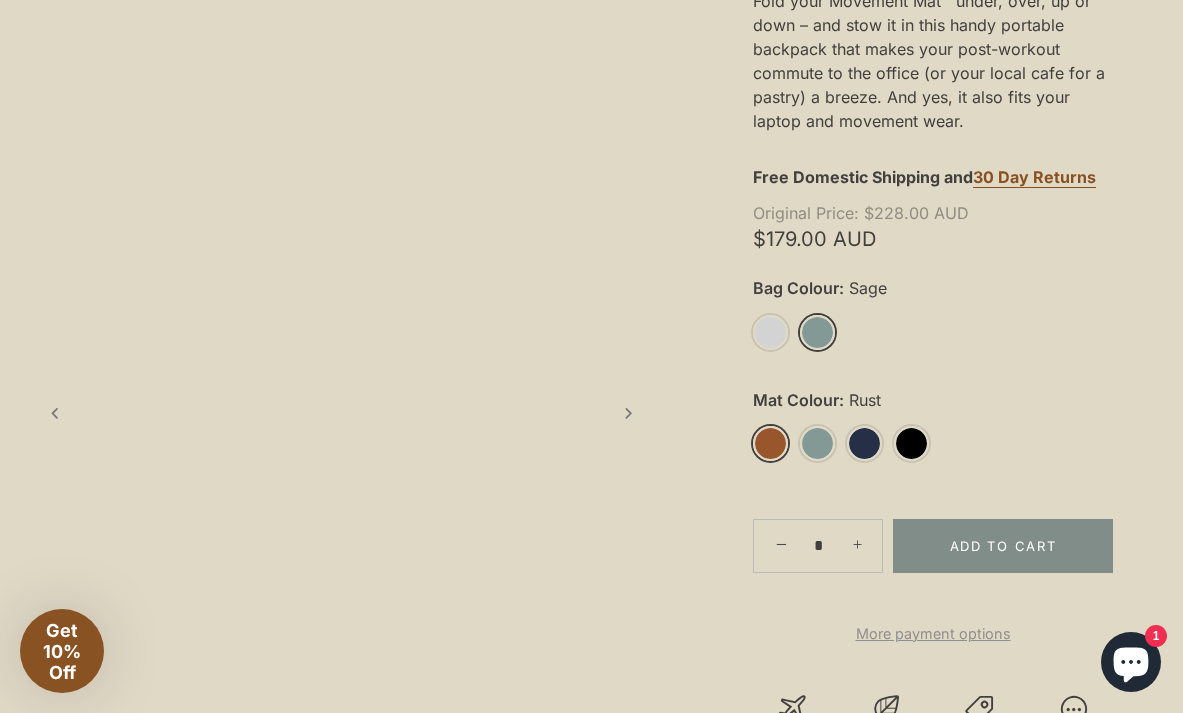 click on "Sage" at bounding box center [817, 332] 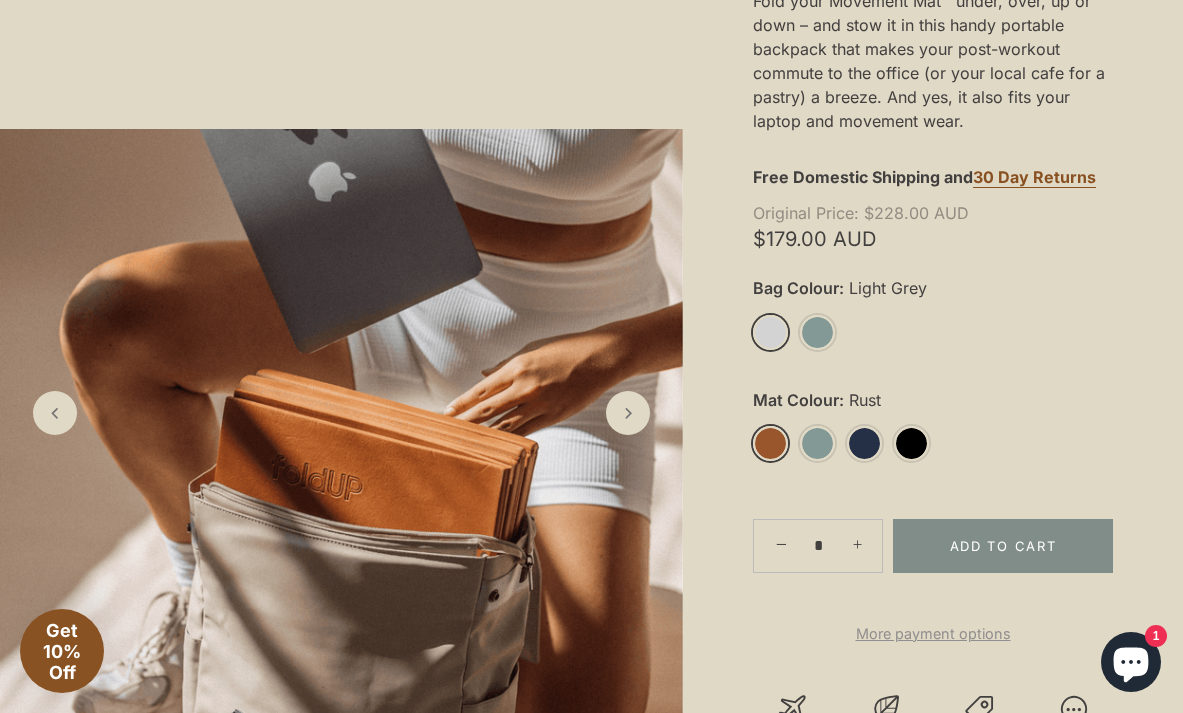 click on "Rust" at bounding box center (770, 443) 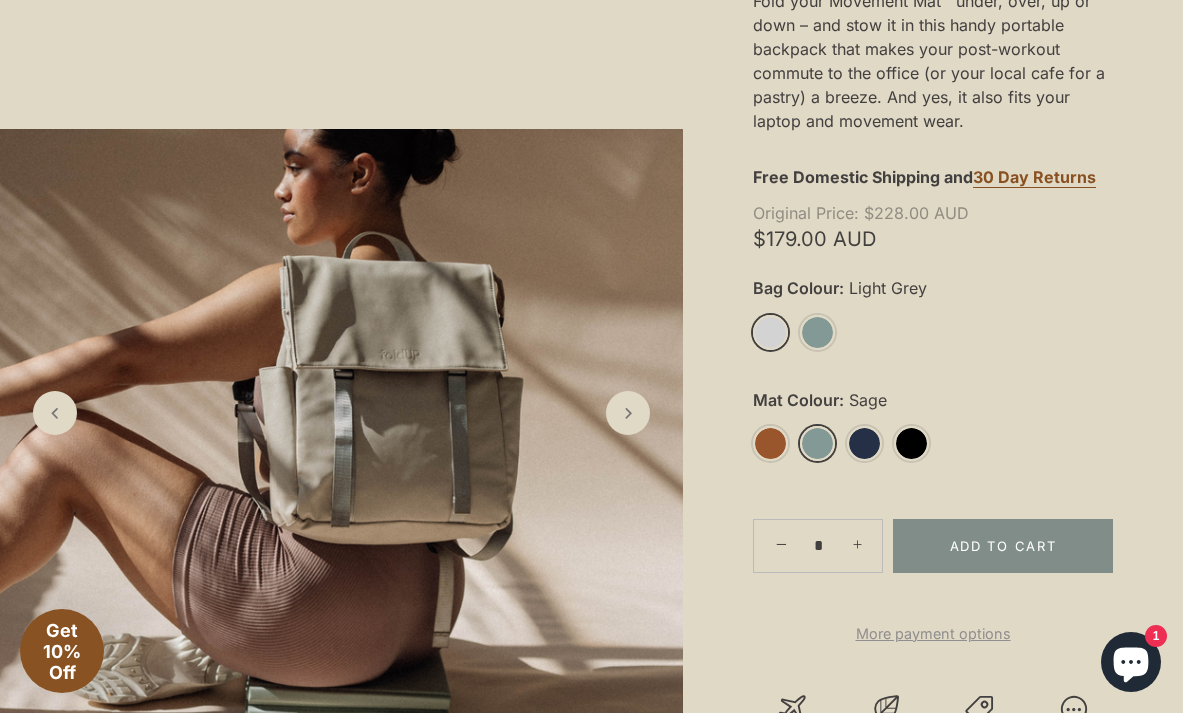 click on "Sage" at bounding box center (817, 443) 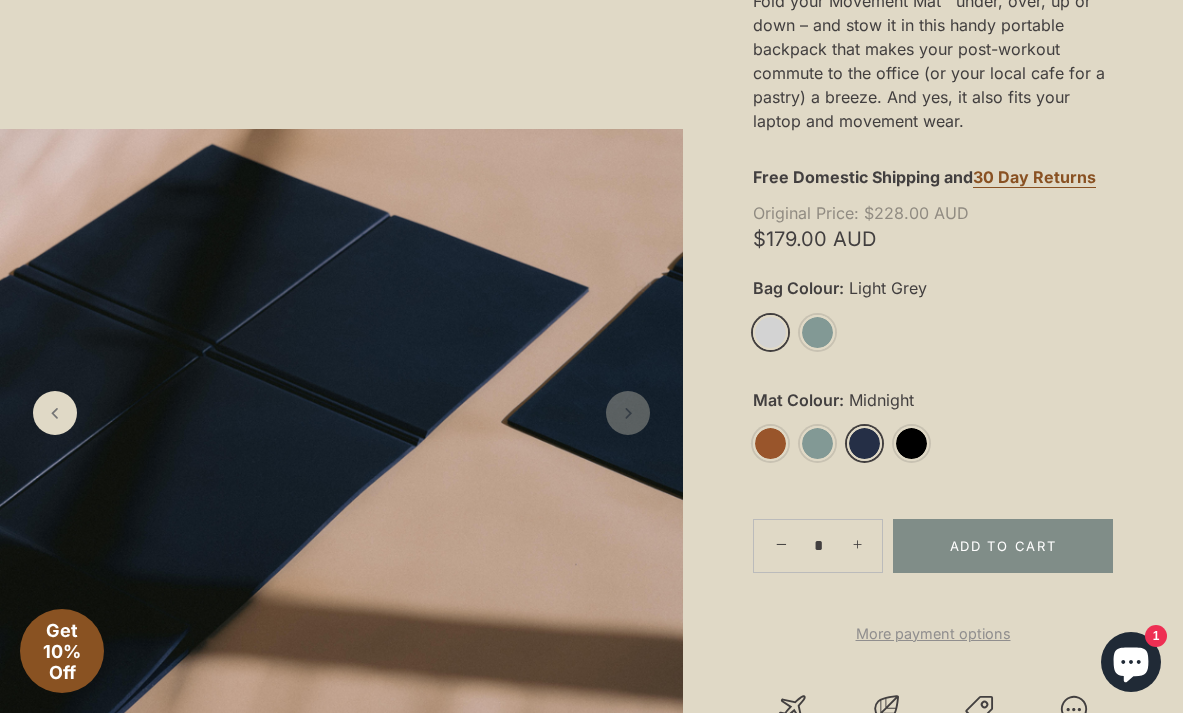 click on "Midnight" at bounding box center (864, 443) 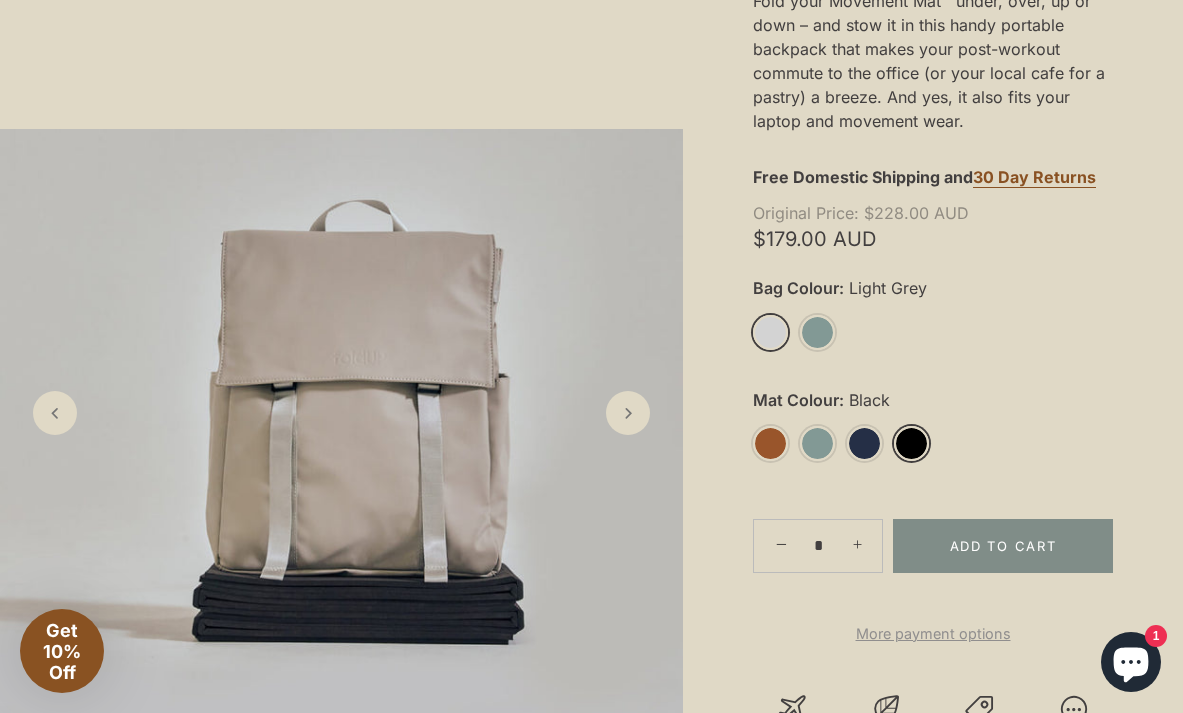 click on "Black" at bounding box center (911, 443) 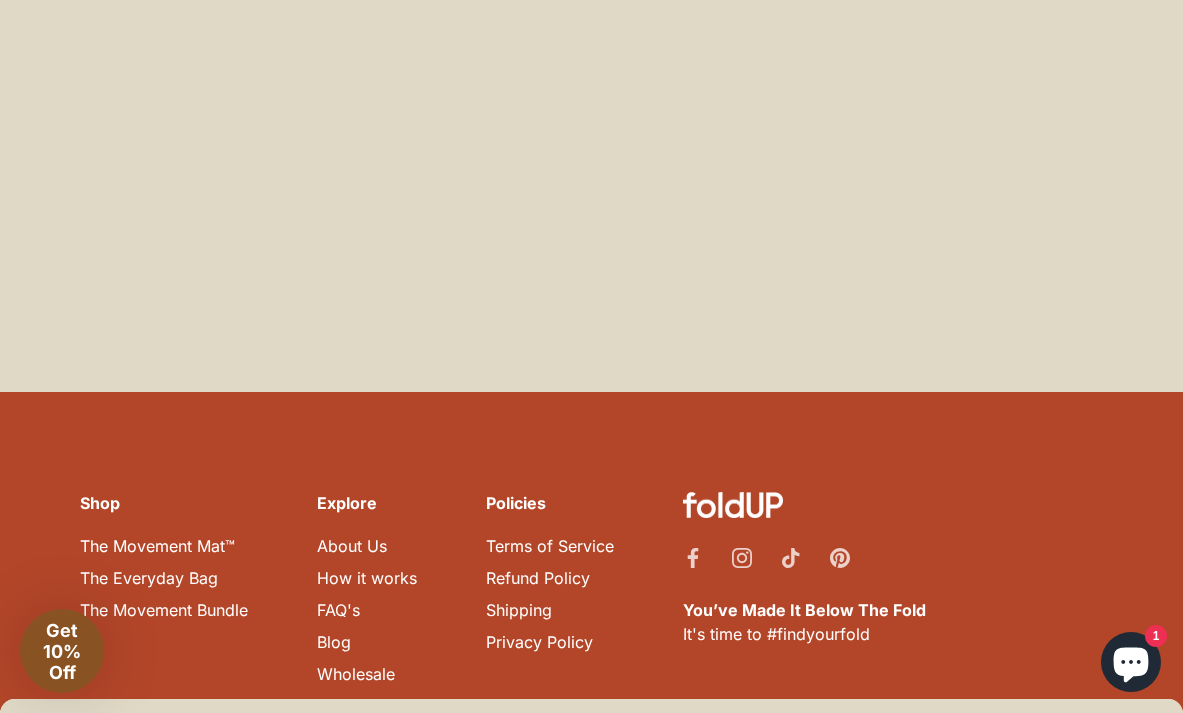 scroll, scrollTop: 5784, scrollLeft: 0, axis: vertical 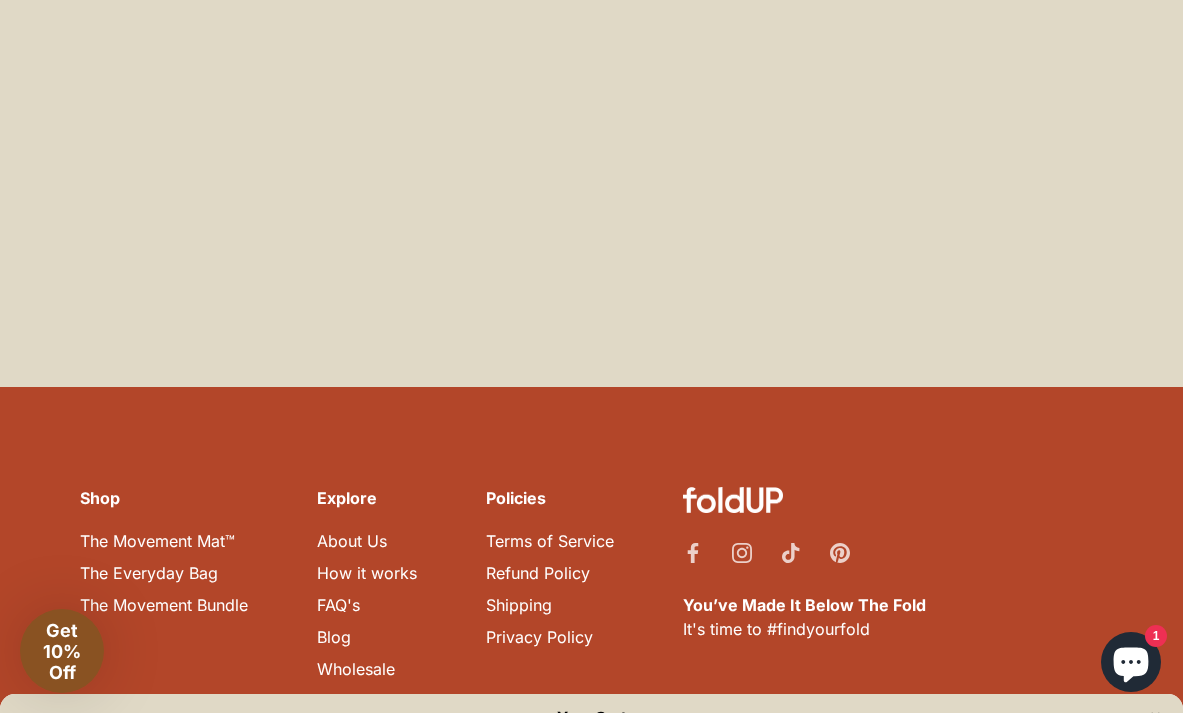 click on "FAQ's" at bounding box center (338, 605) 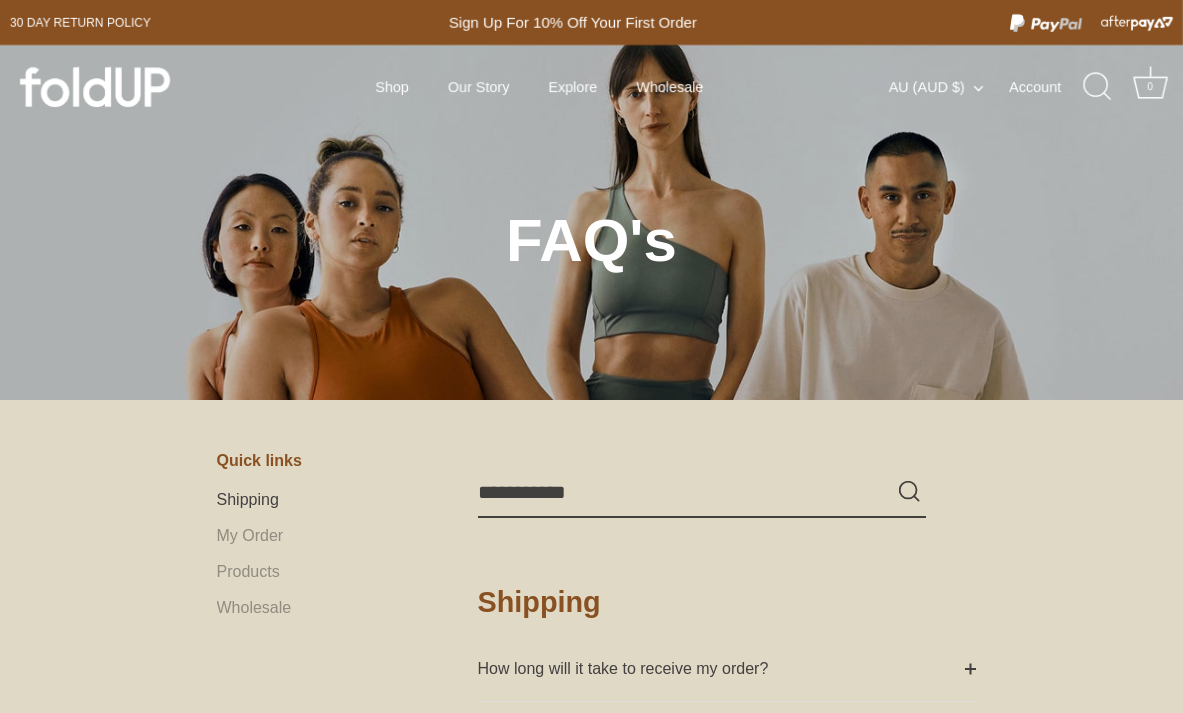 scroll, scrollTop: 0, scrollLeft: 0, axis: both 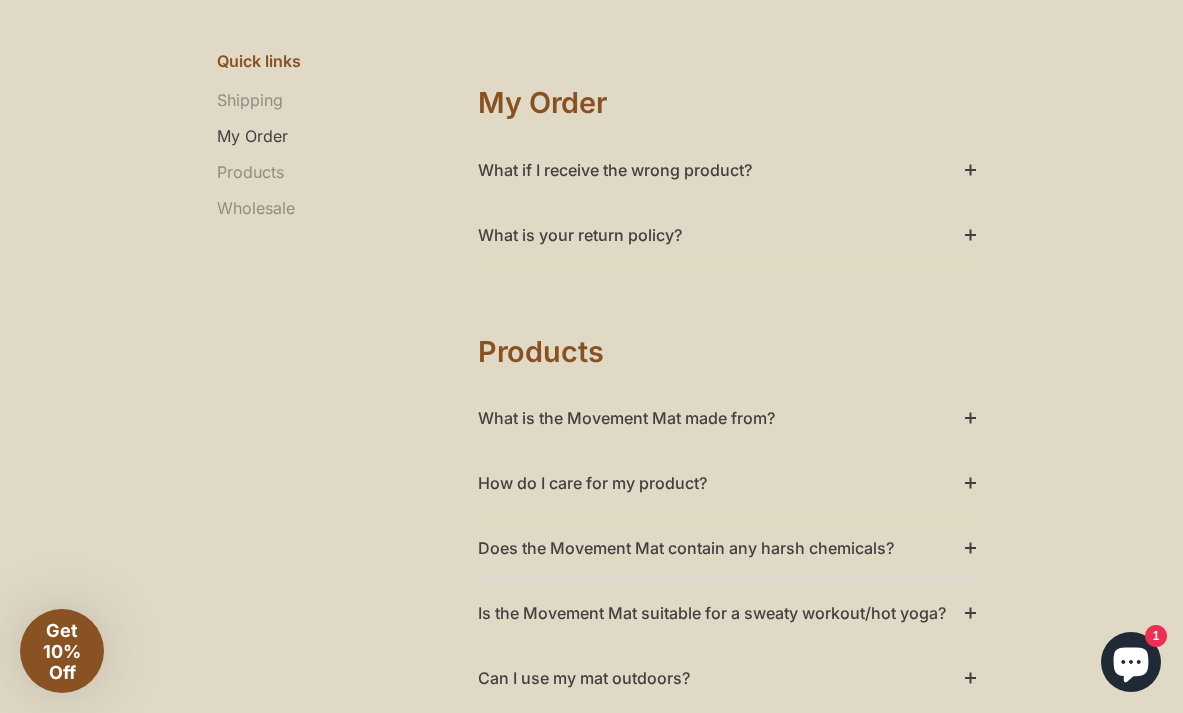 click on "What is the Movement Mat made from?" at bounding box center [727, 418] 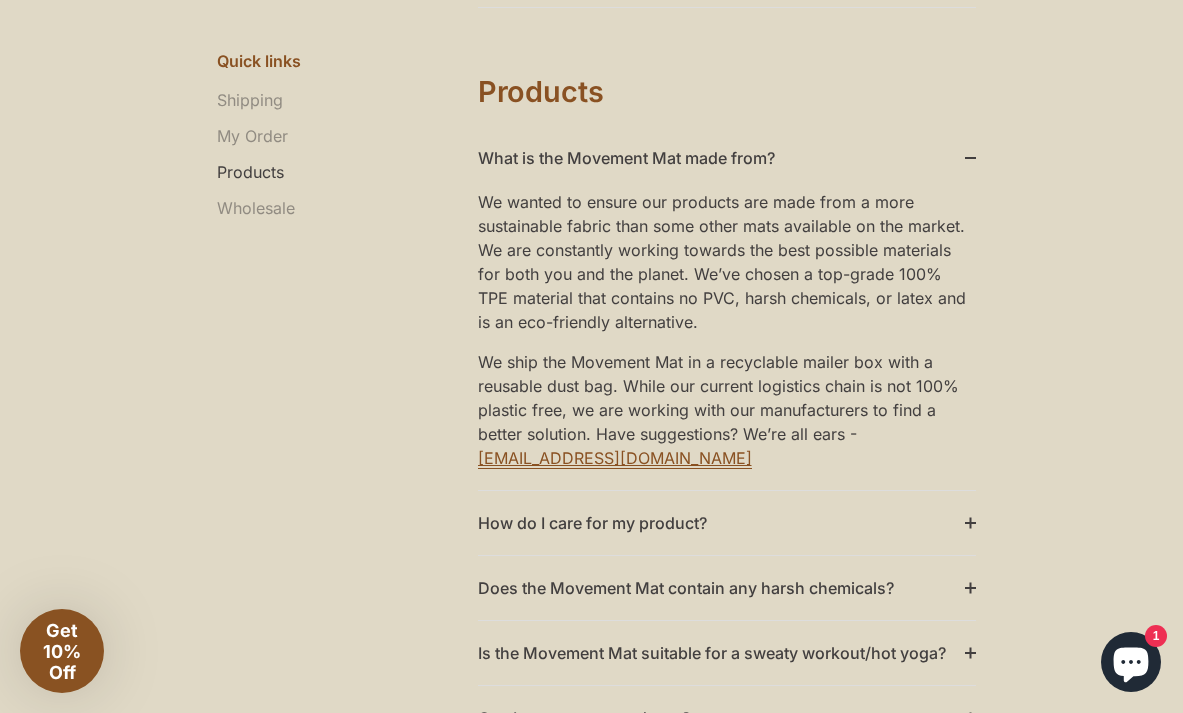scroll, scrollTop: 1074, scrollLeft: 0, axis: vertical 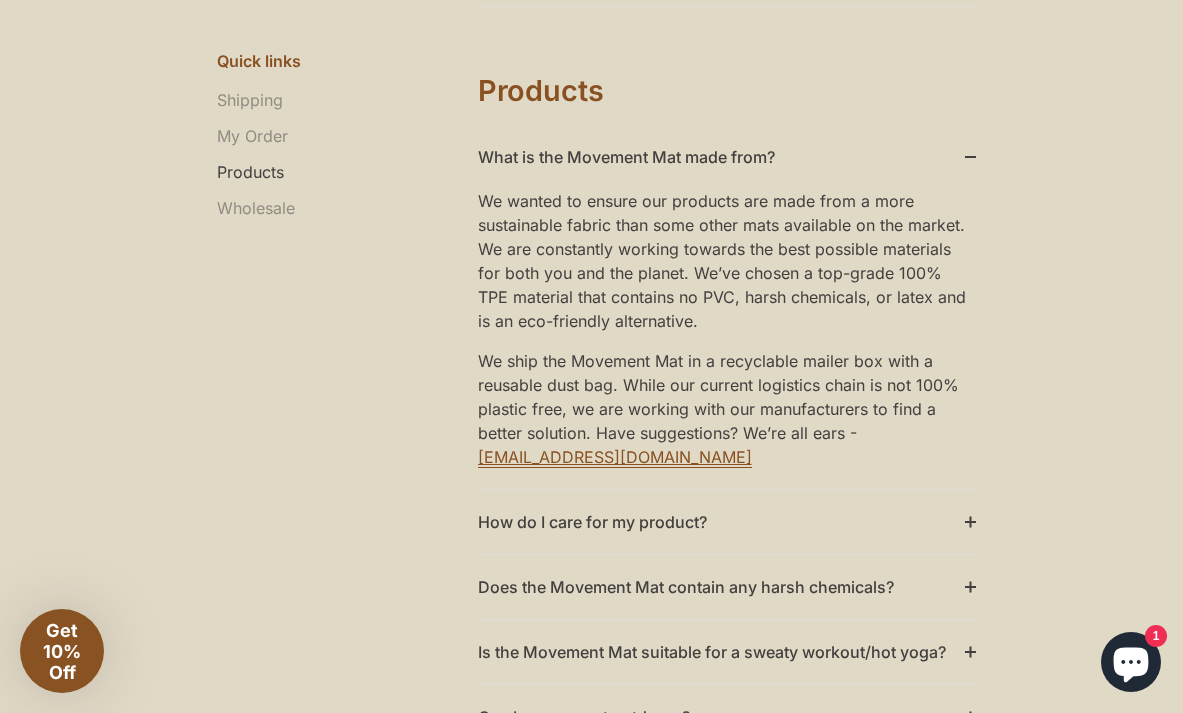 click on "How do I care for my product?" at bounding box center (727, 522) 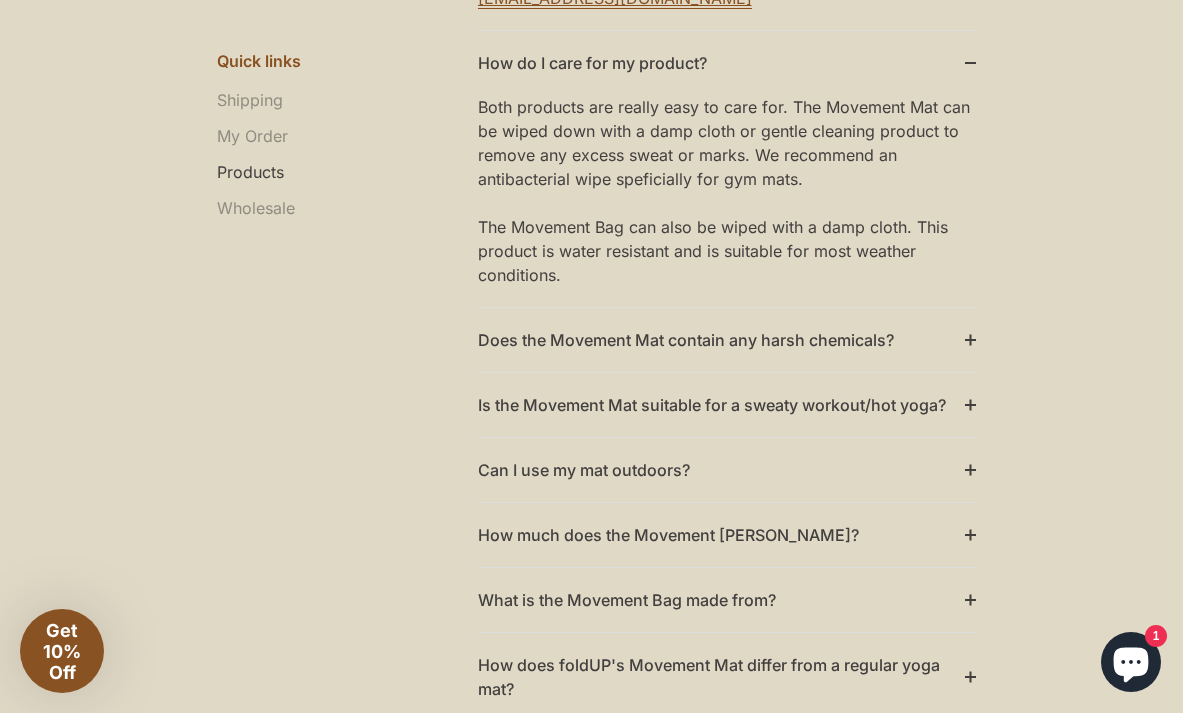 scroll, scrollTop: 1534, scrollLeft: 0, axis: vertical 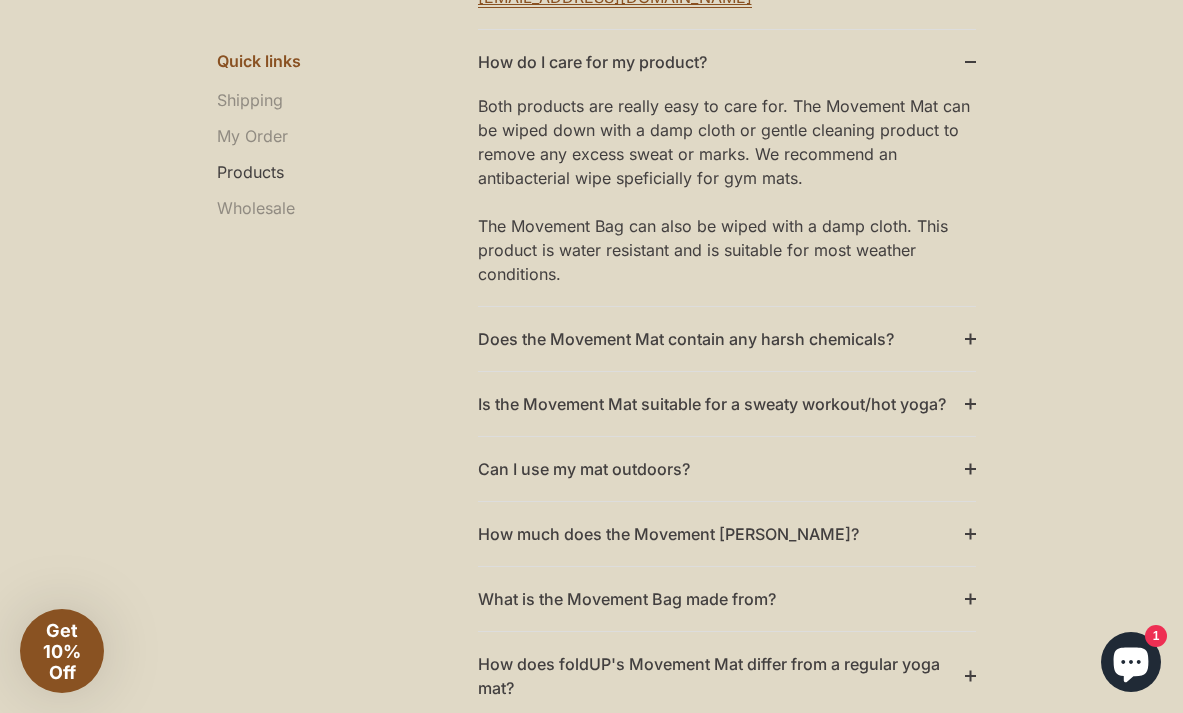 click on "Is the Movement Mat suitable for a sweaty workout/hot yoga?" at bounding box center (727, 404) 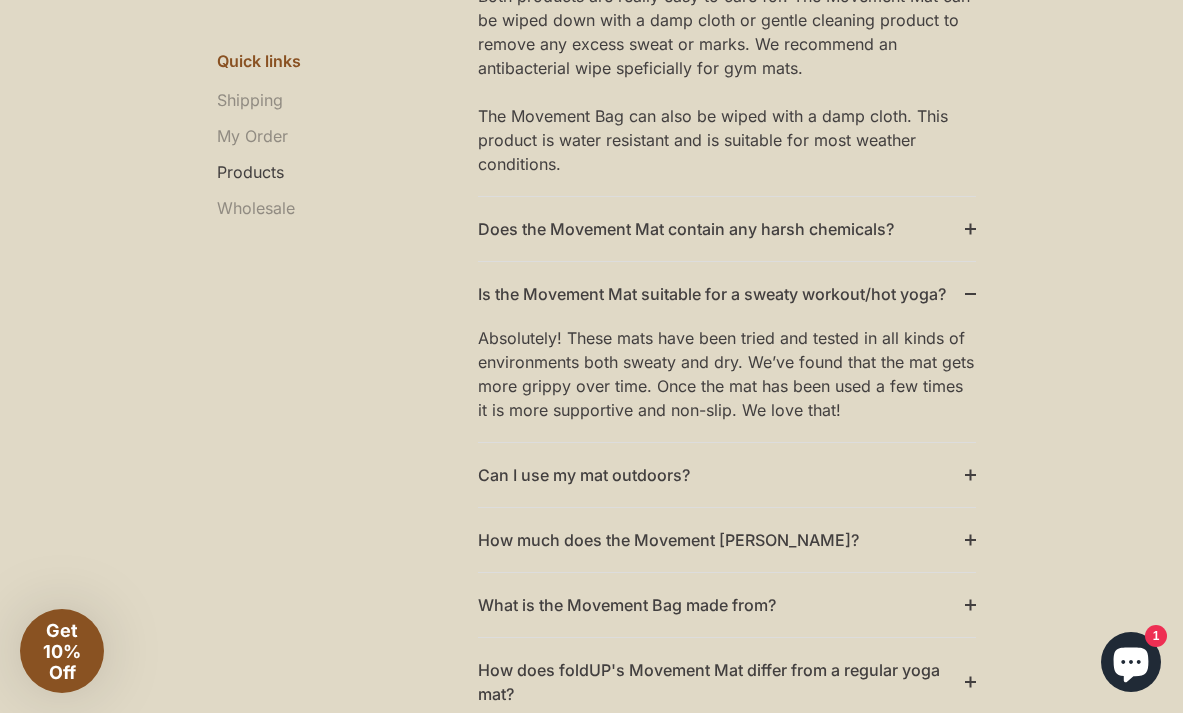 scroll, scrollTop: 1721, scrollLeft: 0, axis: vertical 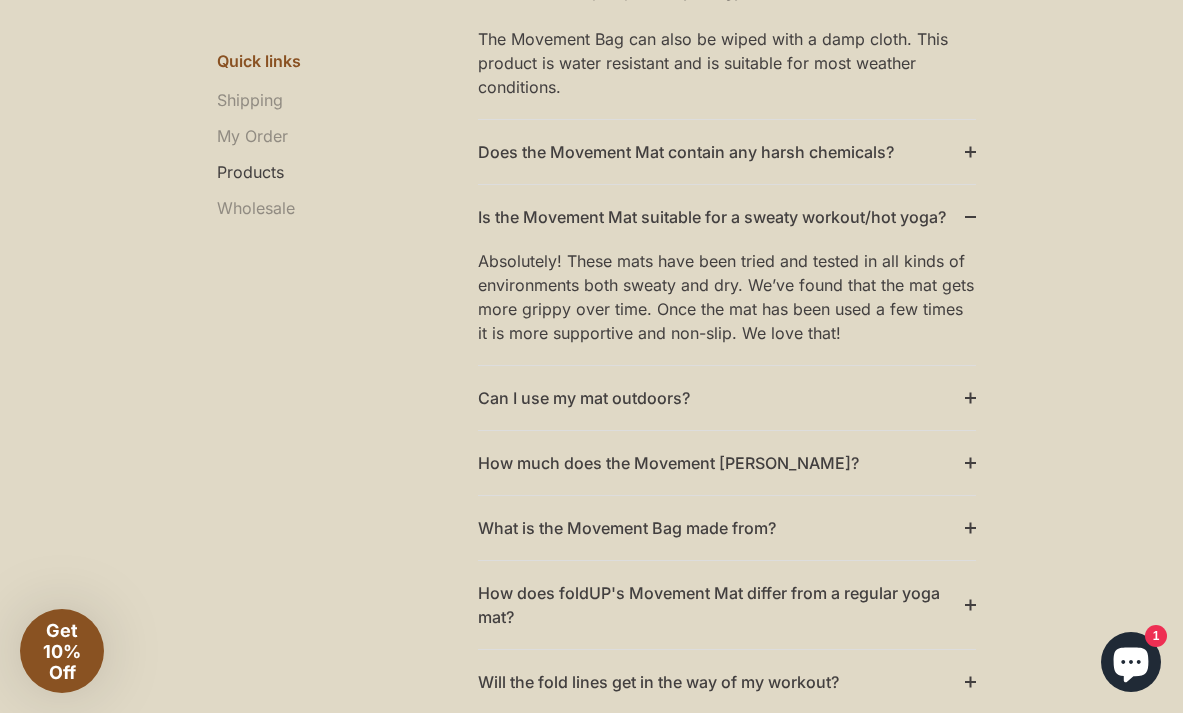 click on "Can I use my mat outdoors?" at bounding box center [727, 398] 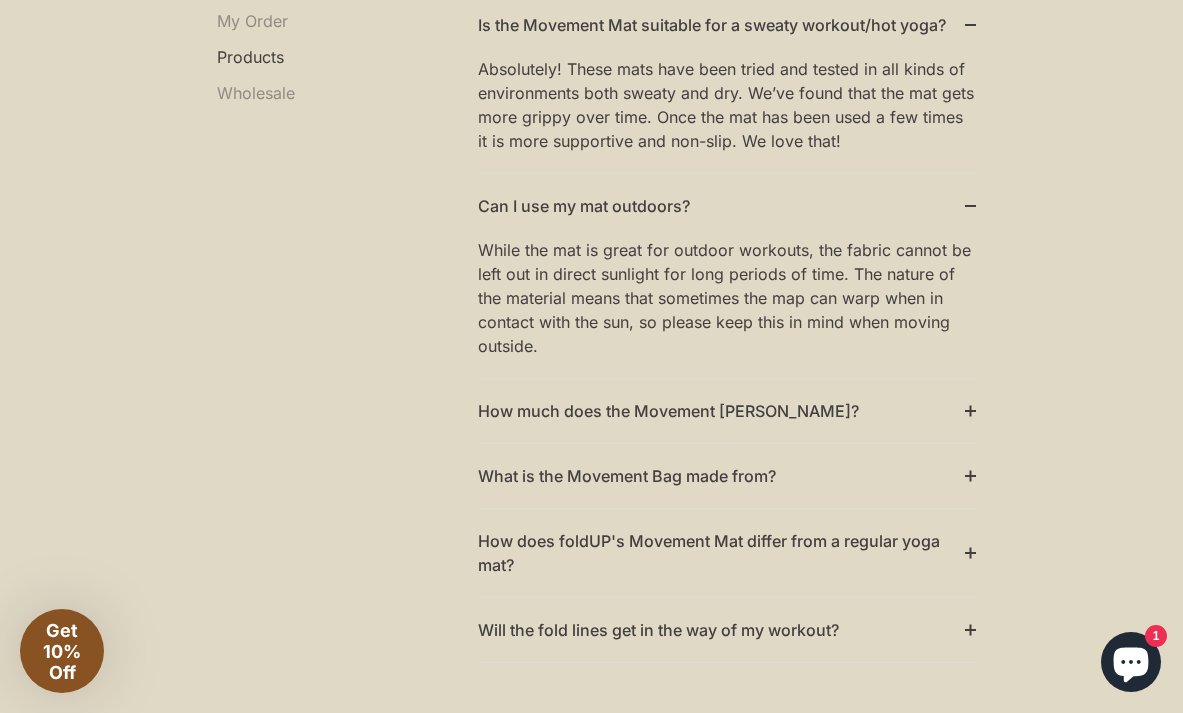 scroll, scrollTop: 1919, scrollLeft: 0, axis: vertical 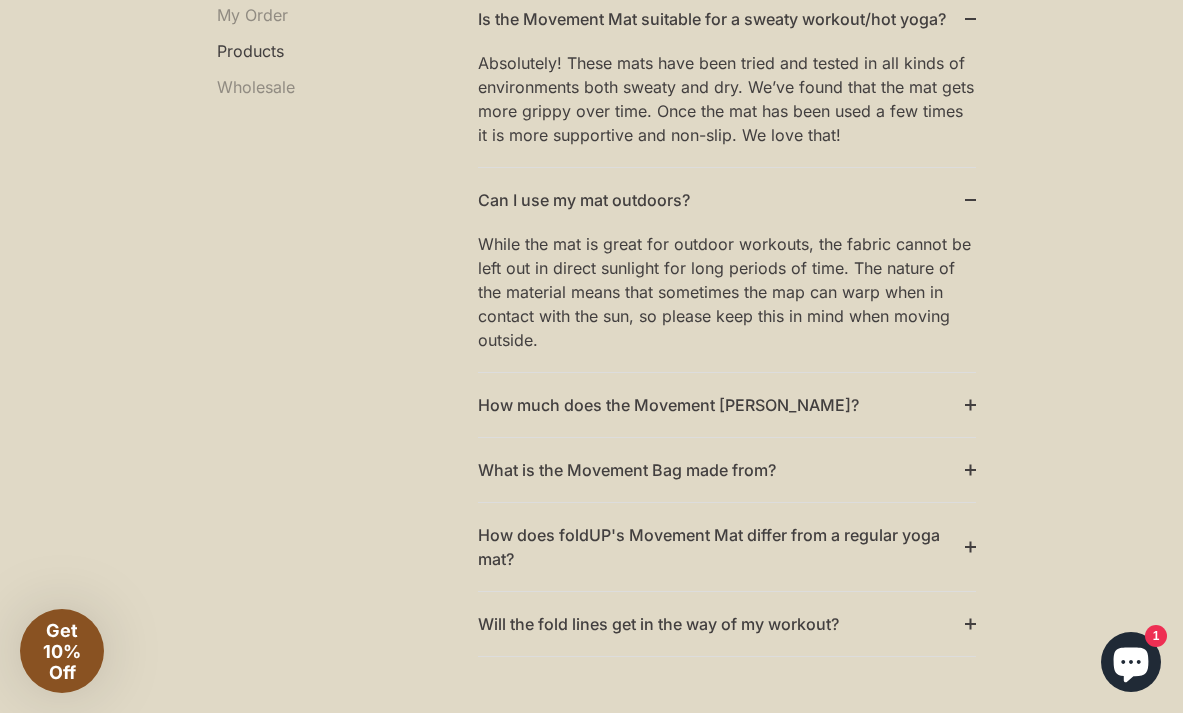 click on "What is the Movement Bag made from?" at bounding box center [727, 470] 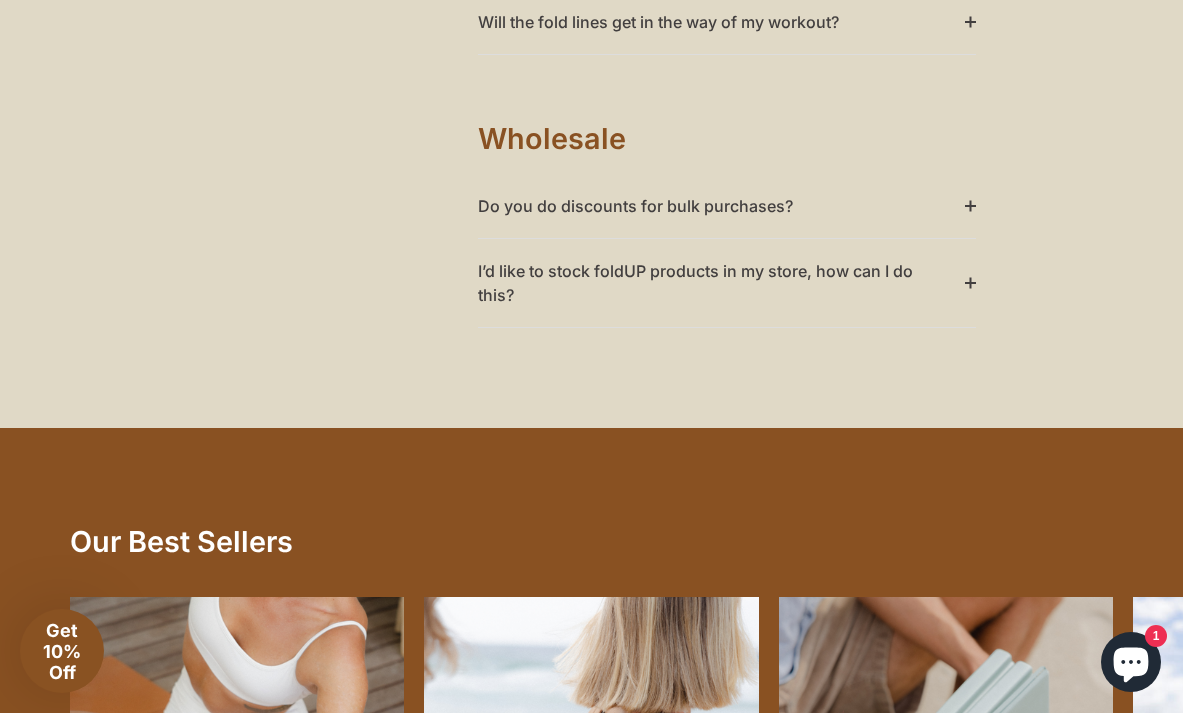 scroll, scrollTop: 2629, scrollLeft: 0, axis: vertical 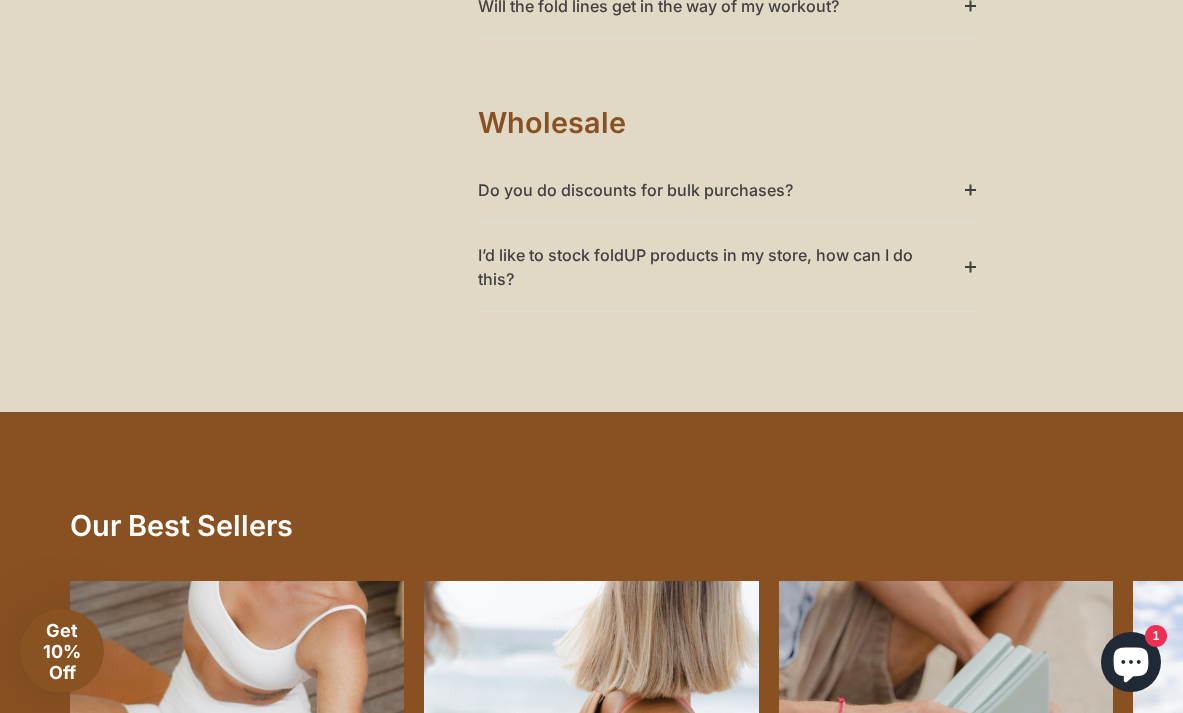 click on "I’d like to stock foldUP products in my store, how can I do this?" at bounding box center [727, 267] 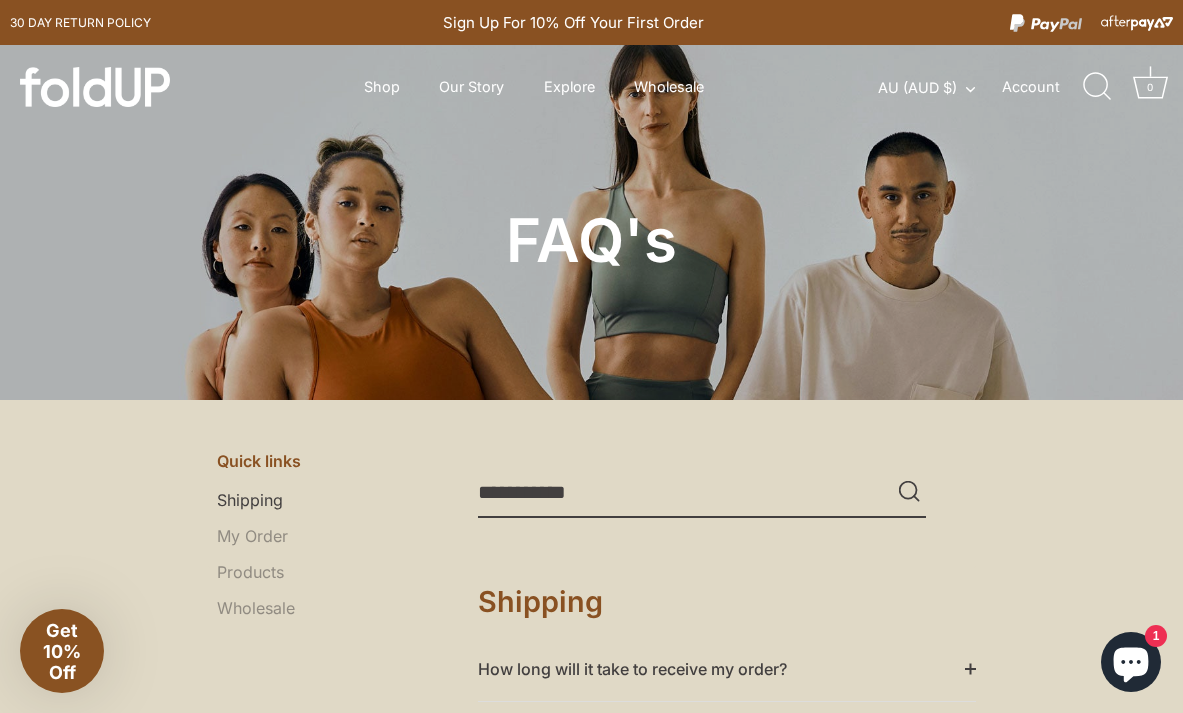scroll, scrollTop: 0, scrollLeft: 0, axis: both 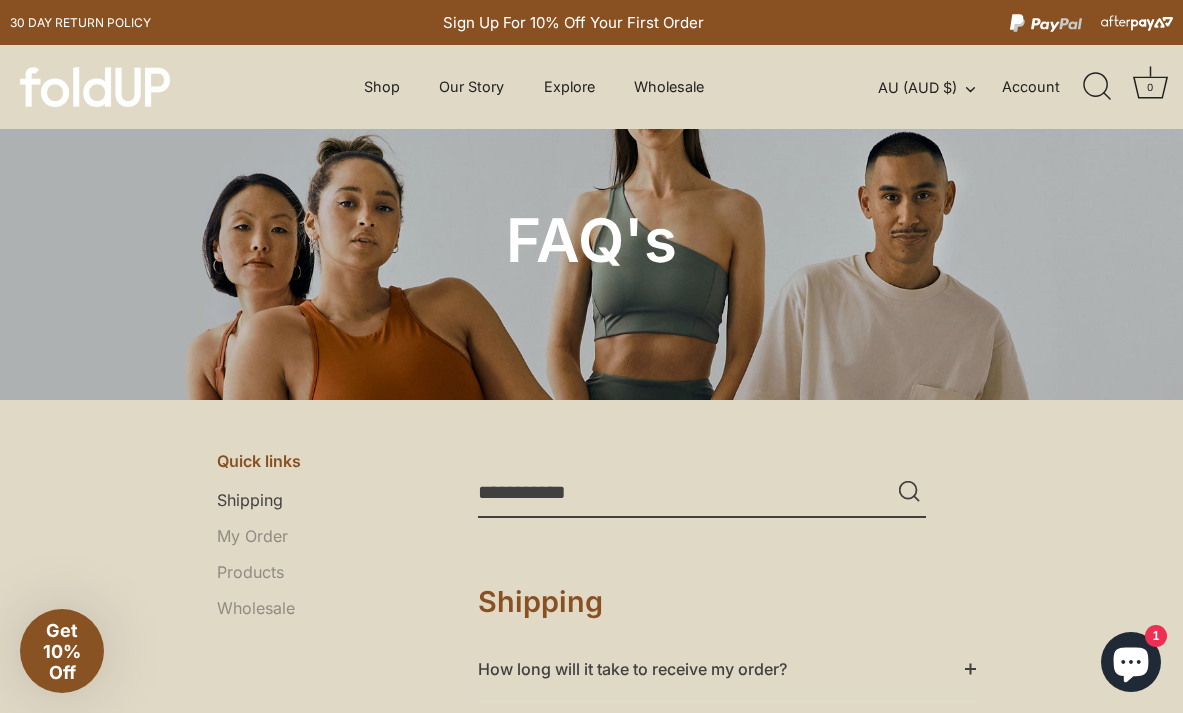 click on "Search" 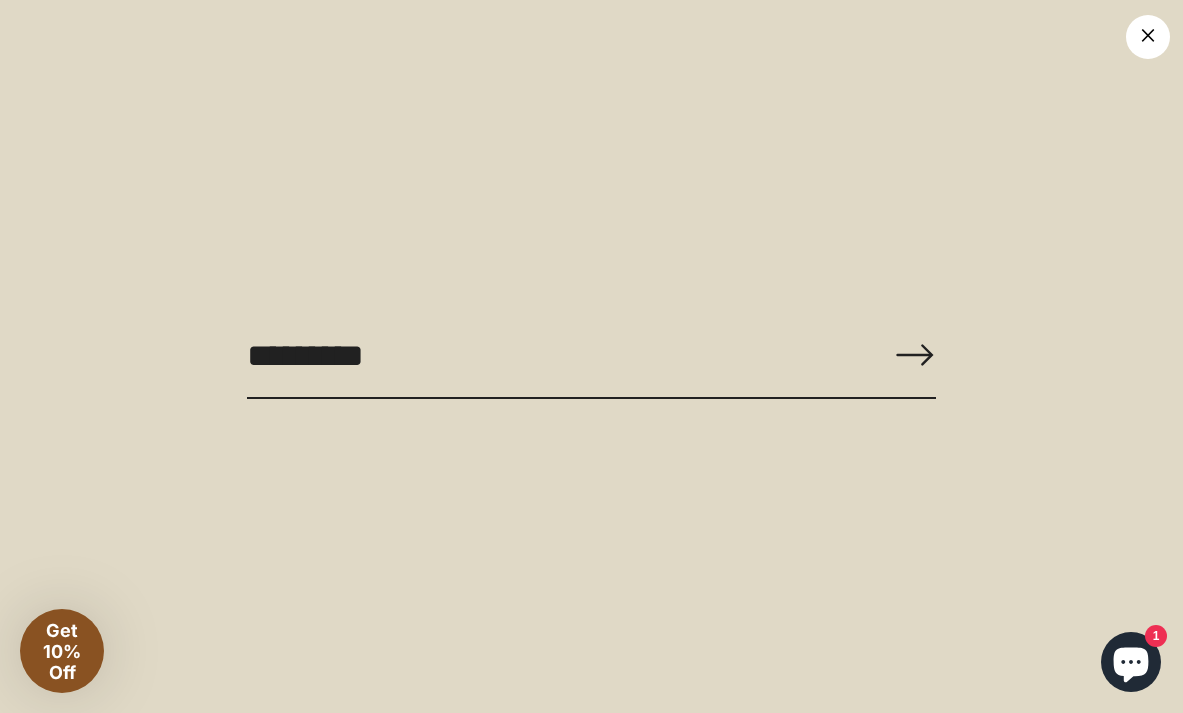 type on "*********" 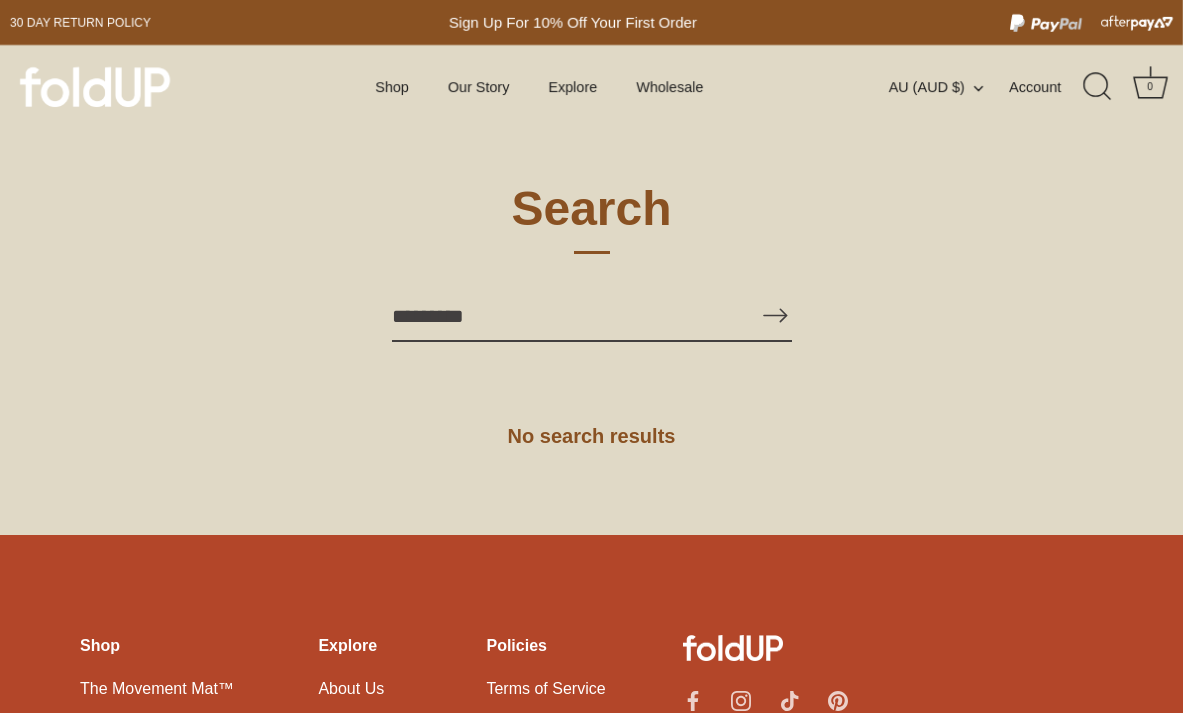 scroll, scrollTop: 0, scrollLeft: 0, axis: both 